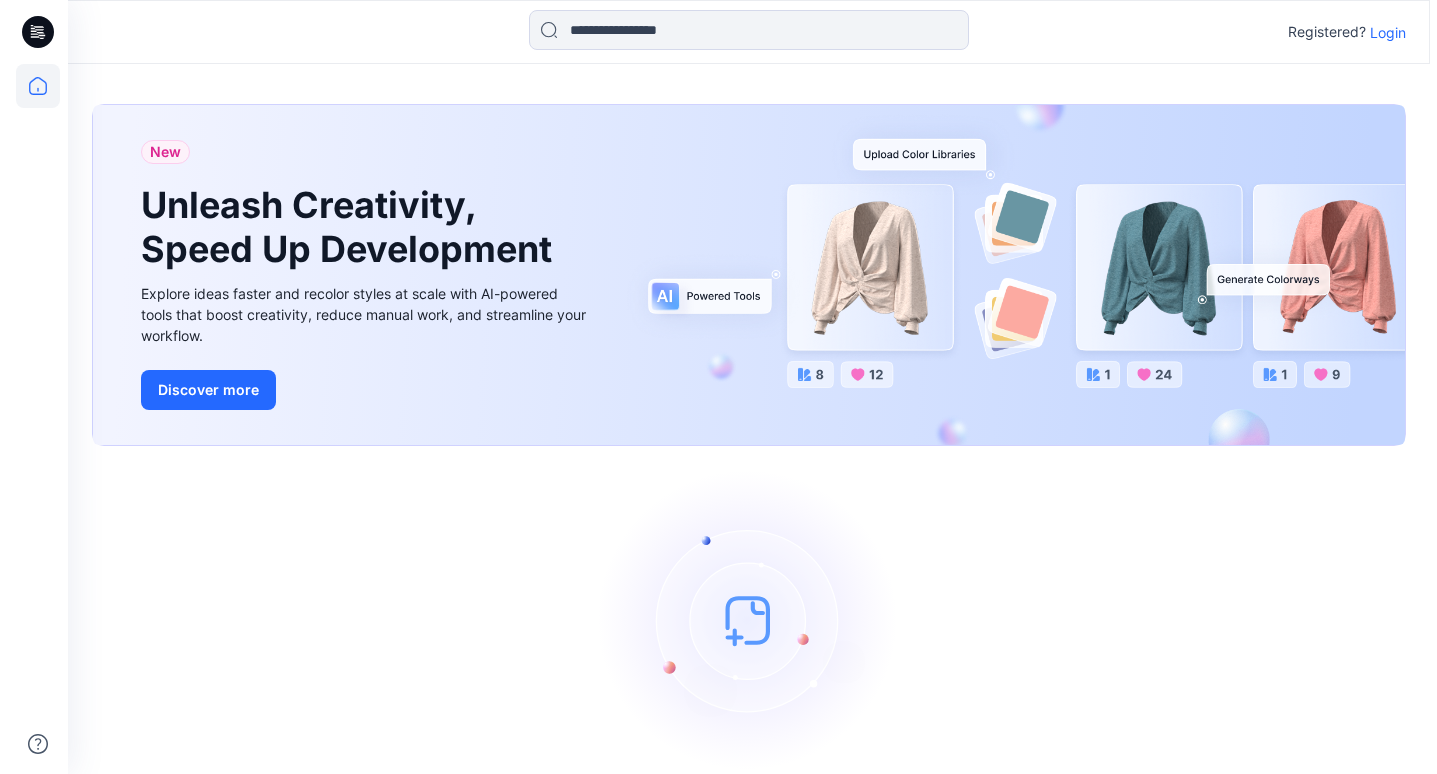 scroll, scrollTop: 0, scrollLeft: 0, axis: both 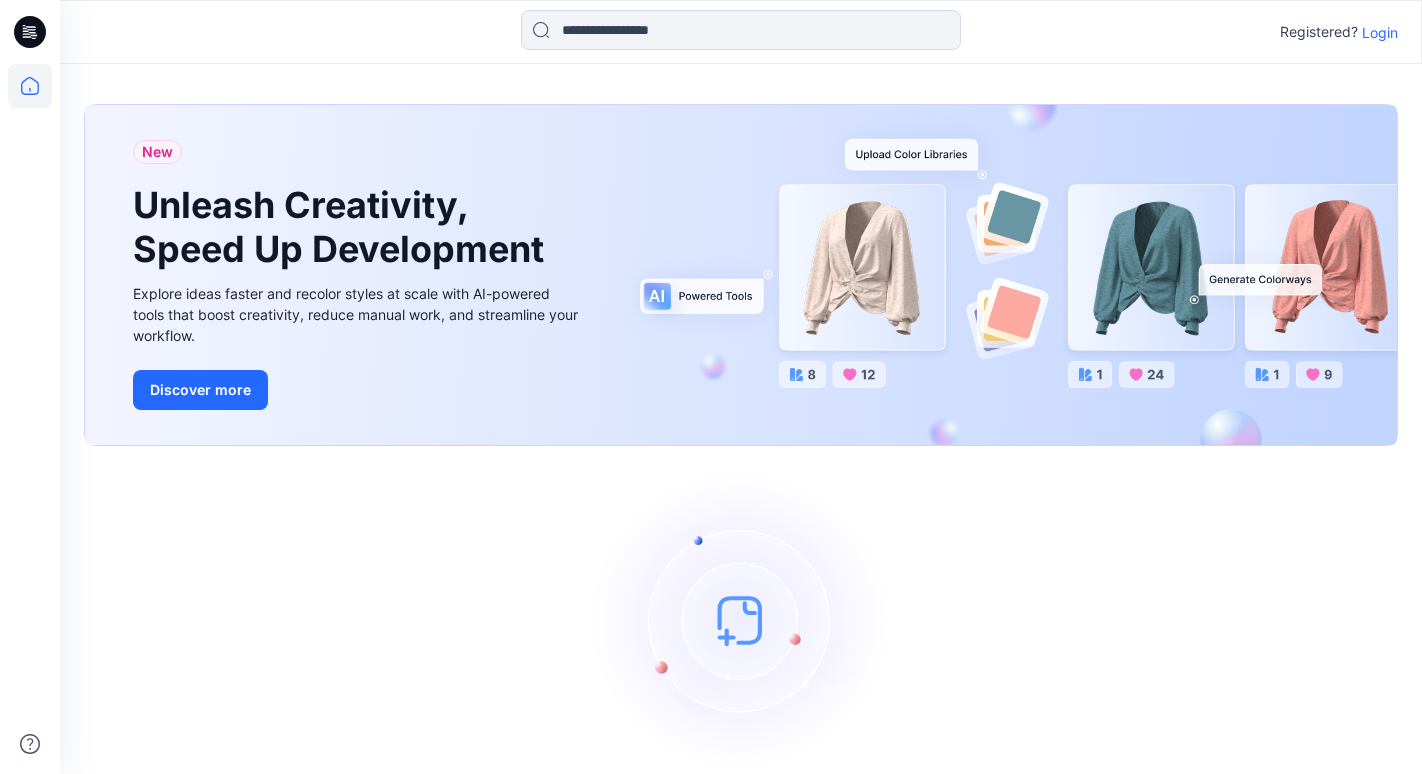click on "Login" at bounding box center [1380, 32] 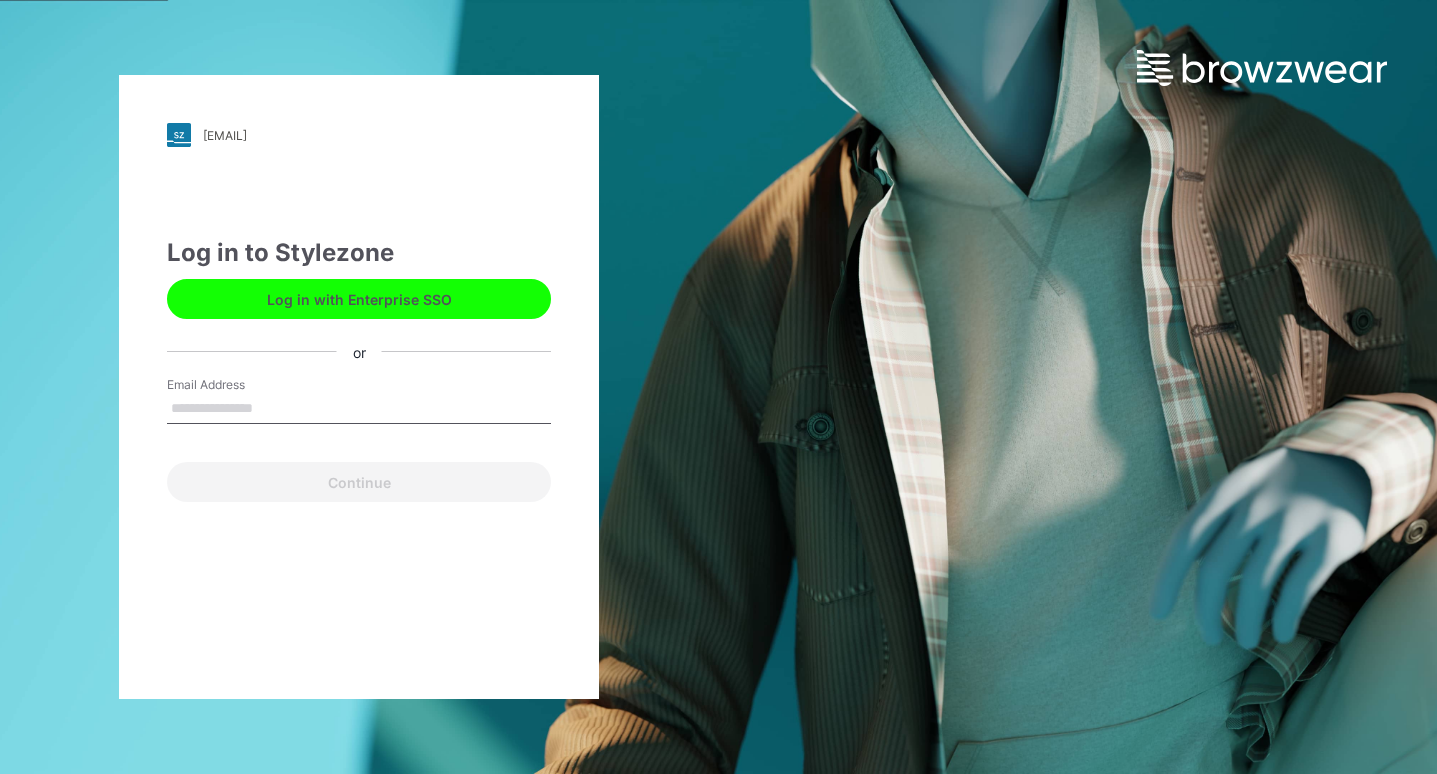 click on "Email Address" at bounding box center [359, 409] 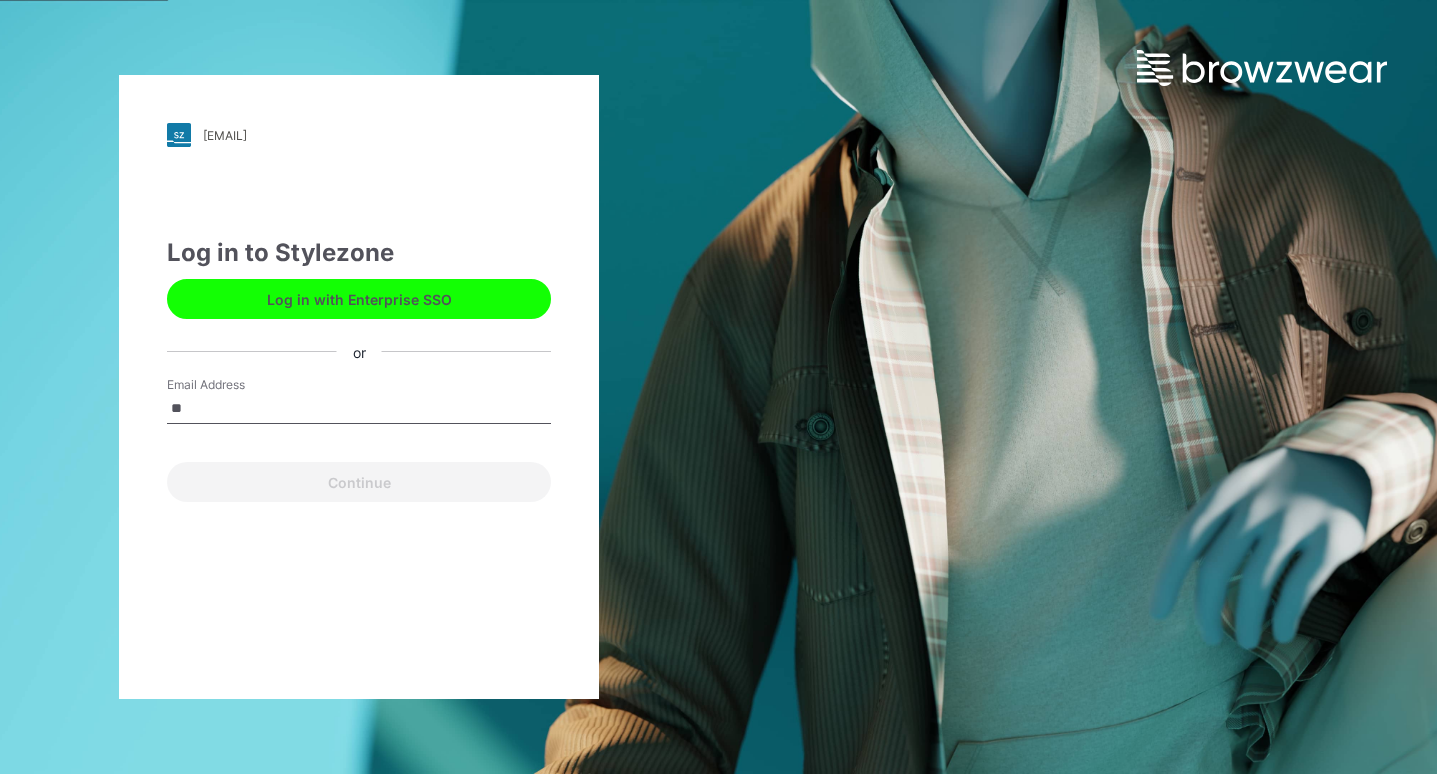 type on "**********" 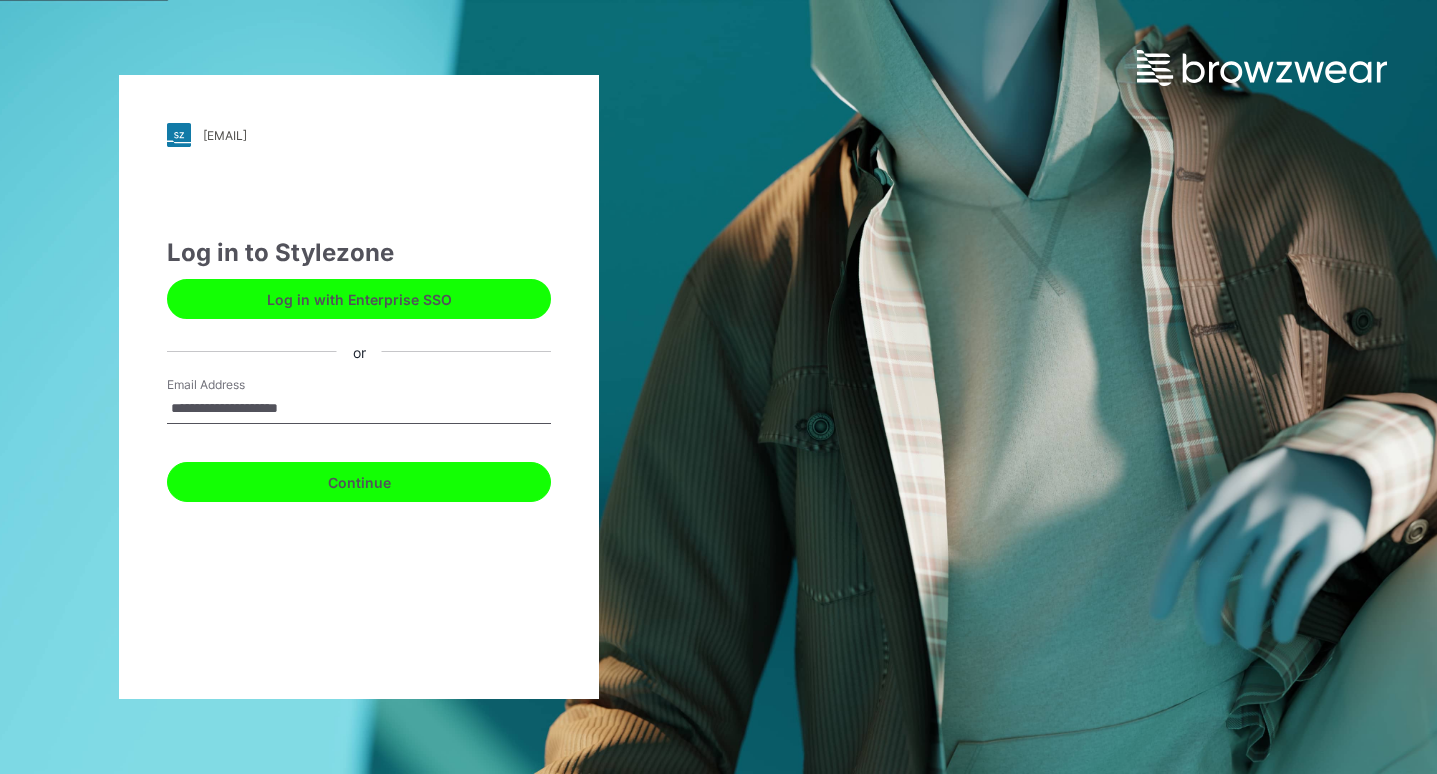 click on "Continue" at bounding box center (359, 482) 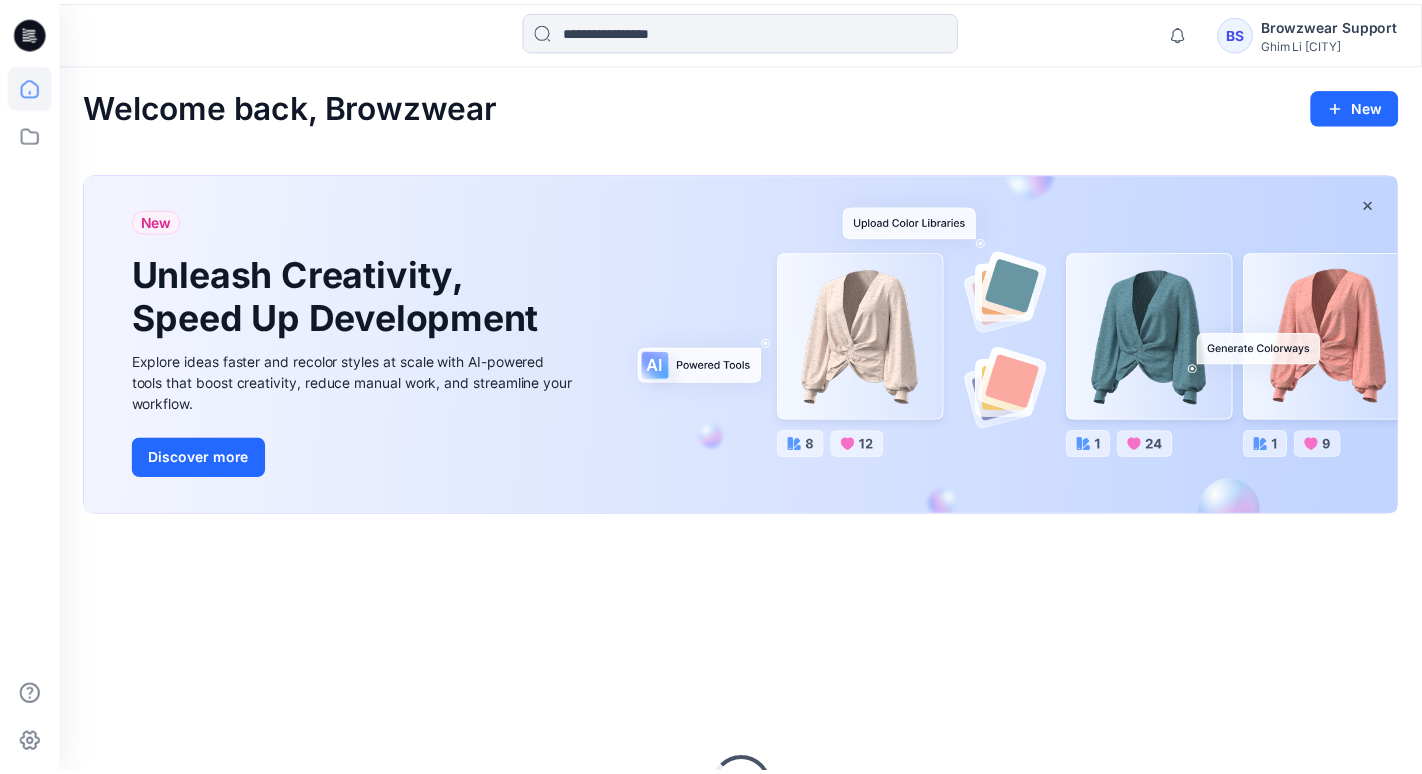 scroll, scrollTop: 0, scrollLeft: 0, axis: both 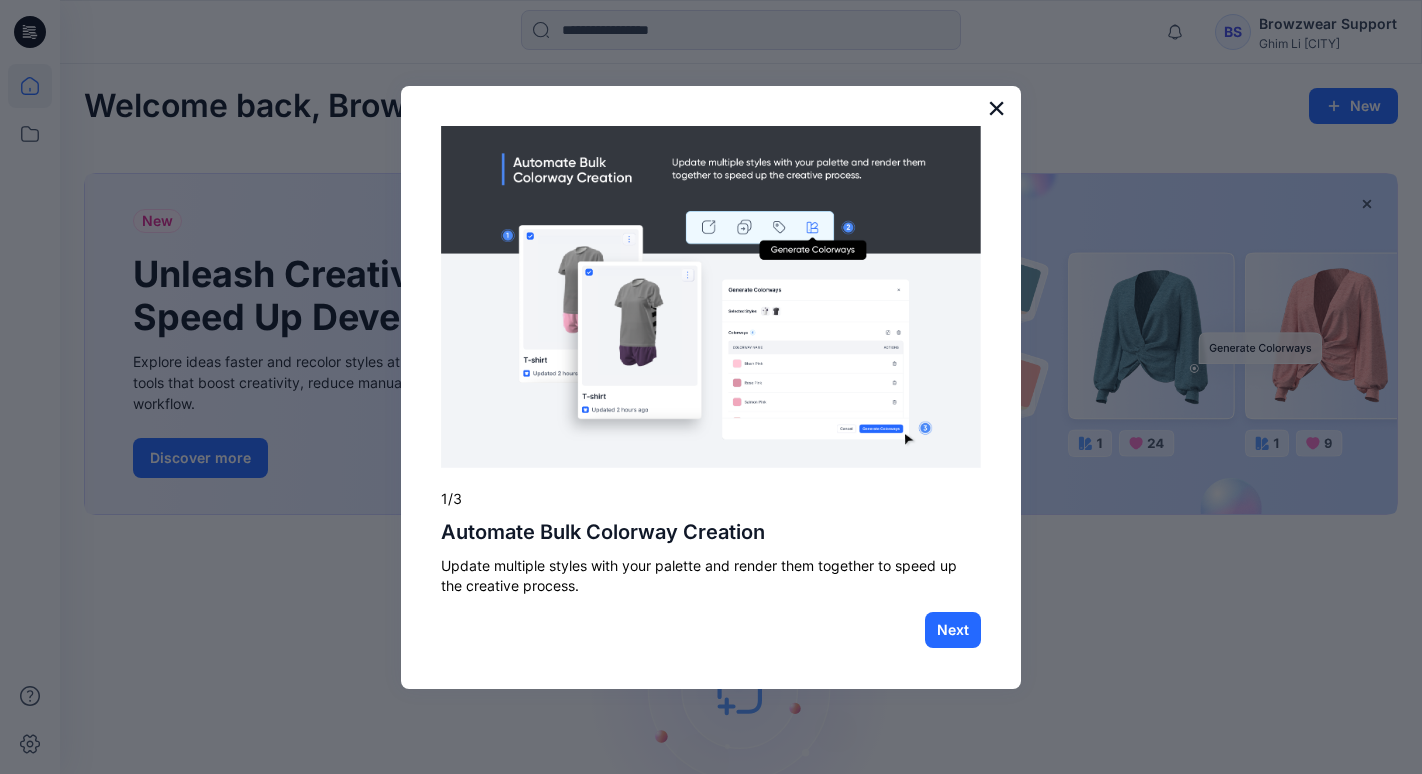 click on "×" at bounding box center [996, 108] 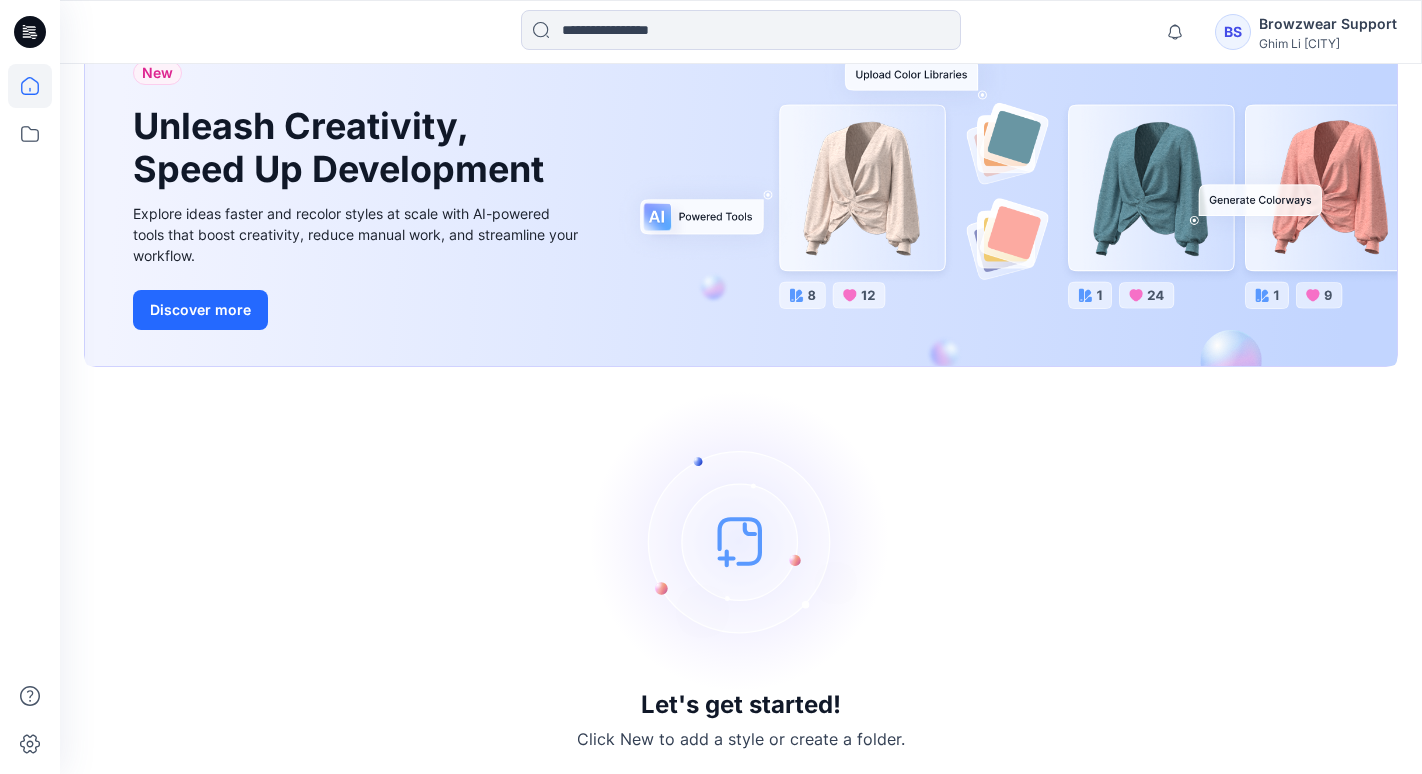 scroll, scrollTop: 0, scrollLeft: 0, axis: both 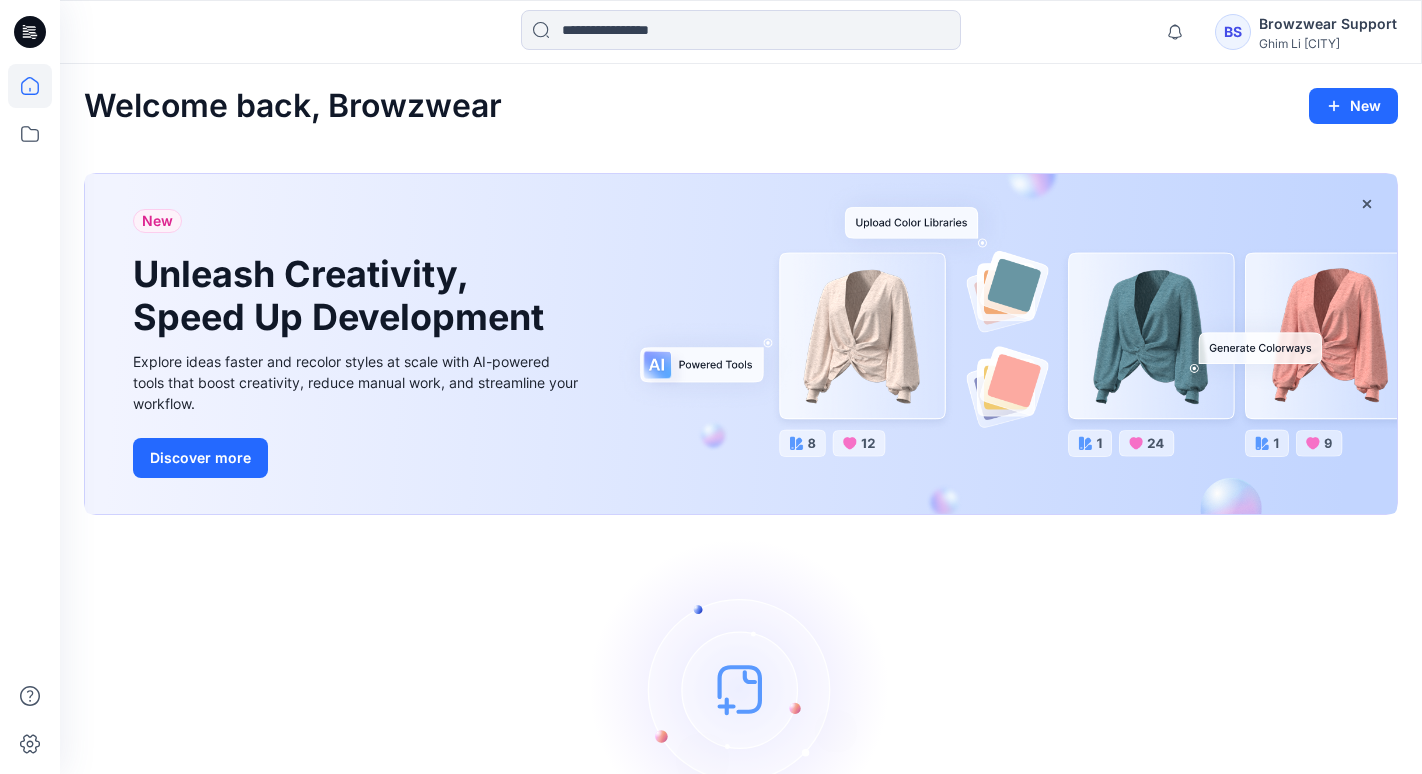click on "Ghim Li [COUNTRY]" at bounding box center [1328, 43] 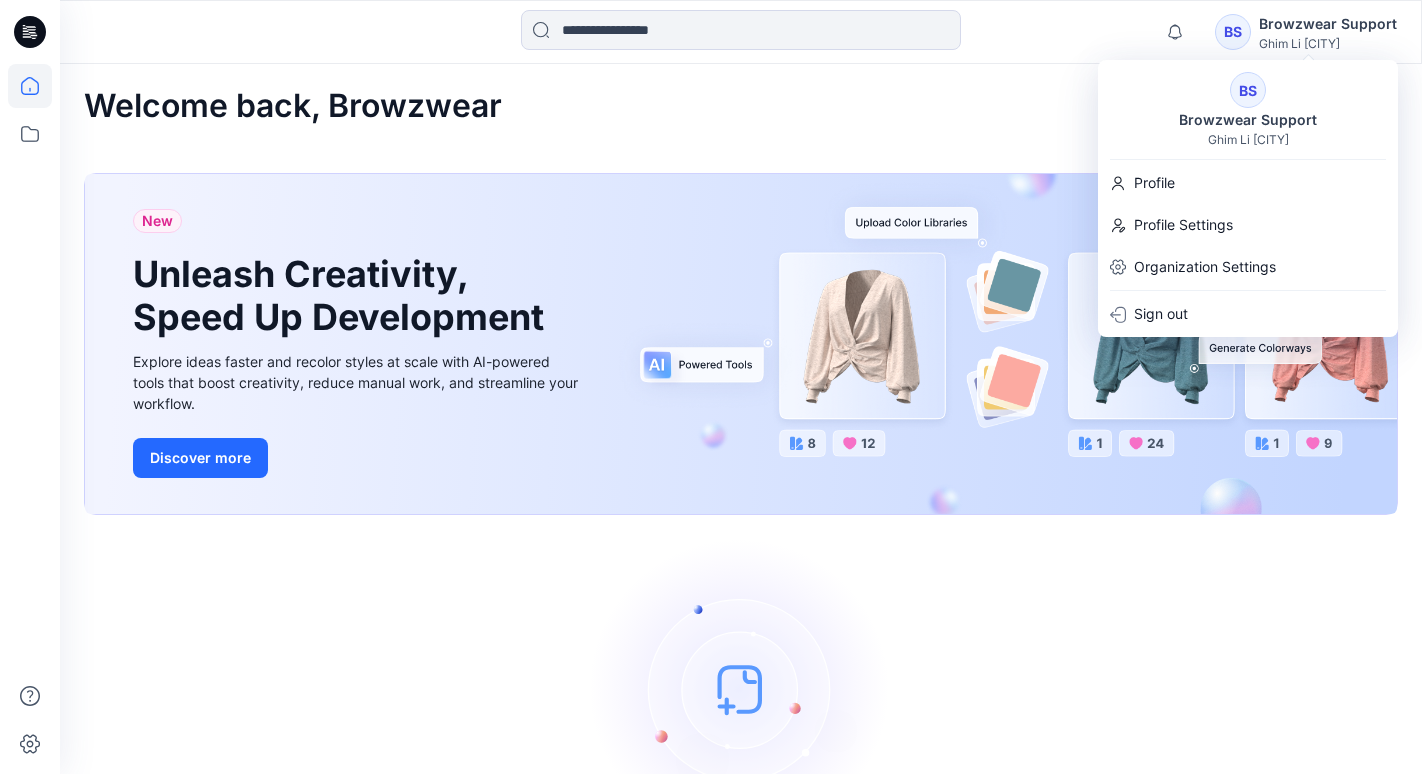 click at bounding box center (741, 689) 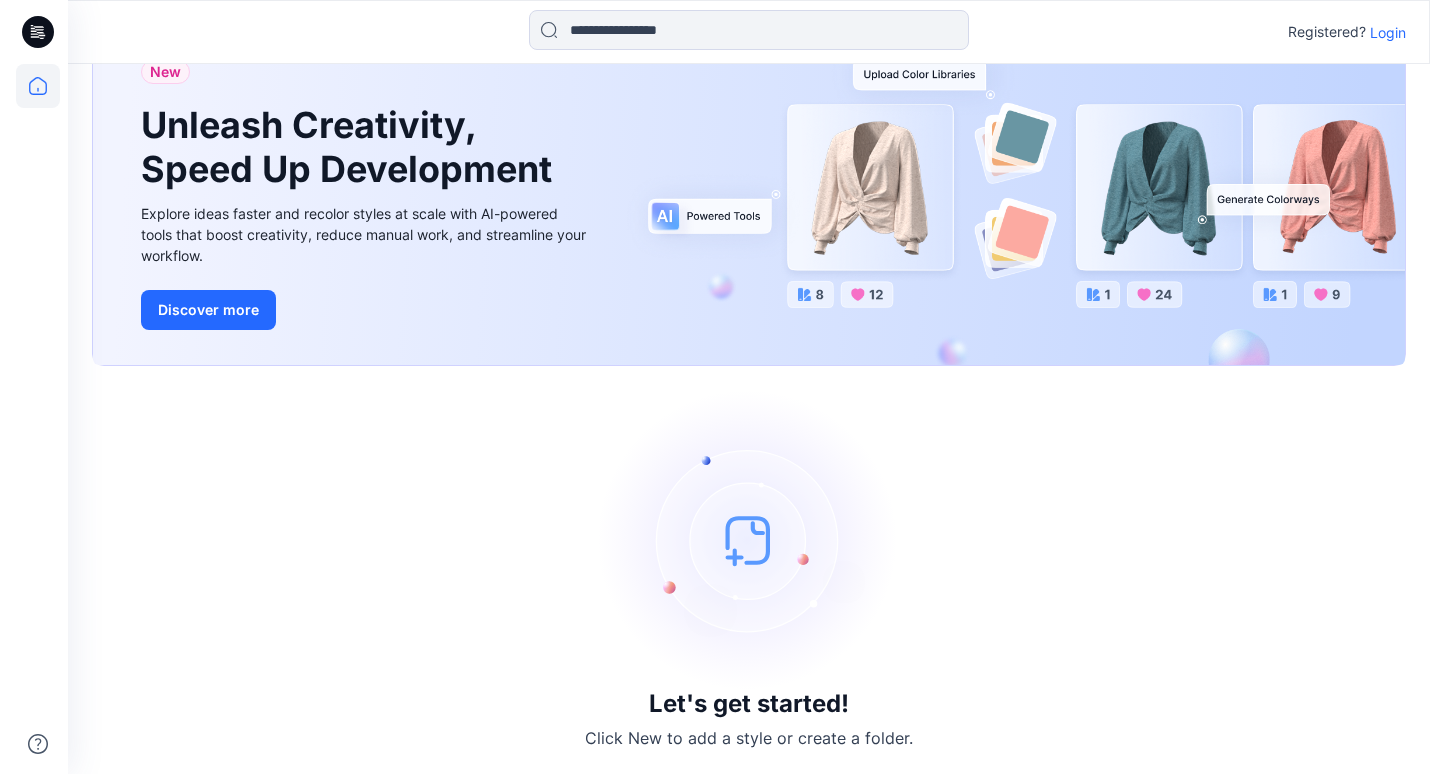 scroll, scrollTop: 0, scrollLeft: 0, axis: both 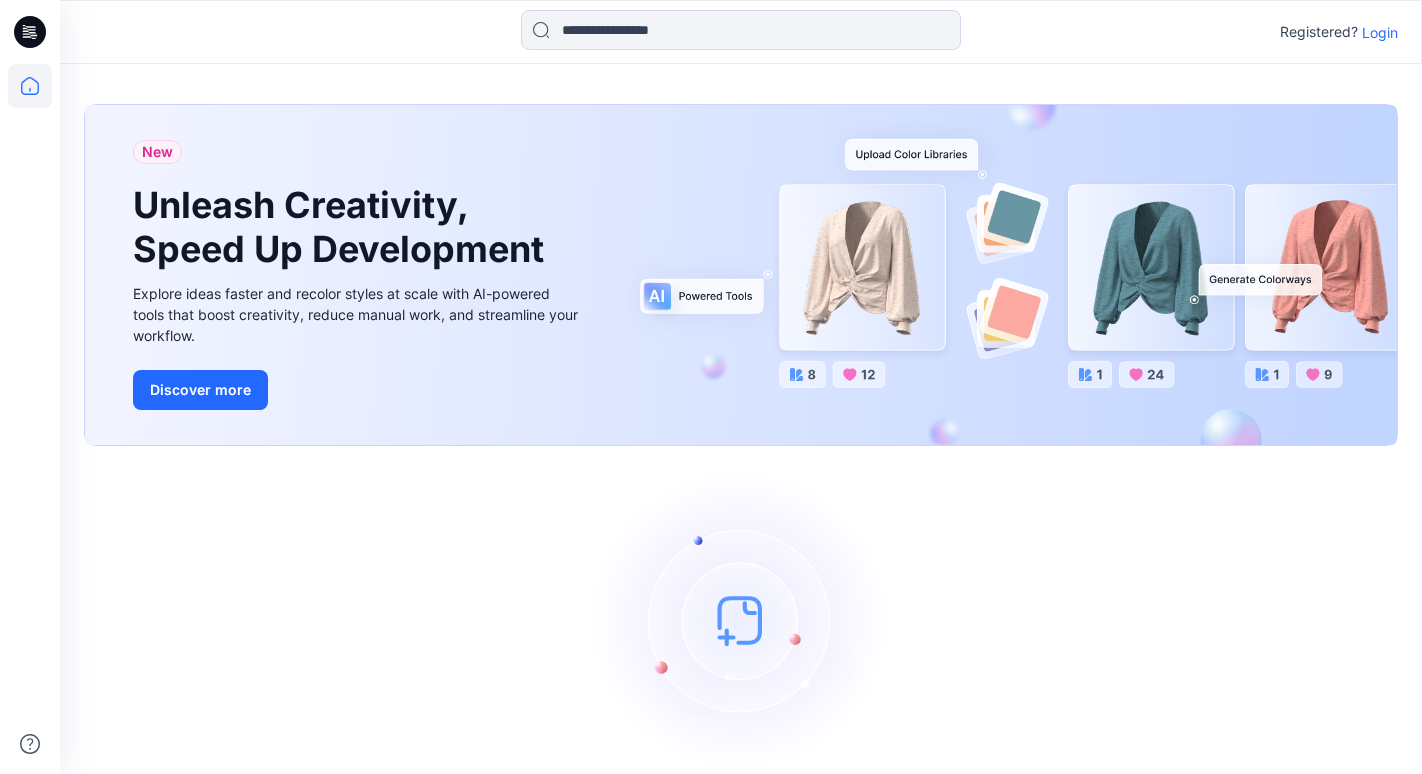 click on "Login" at bounding box center [1380, 32] 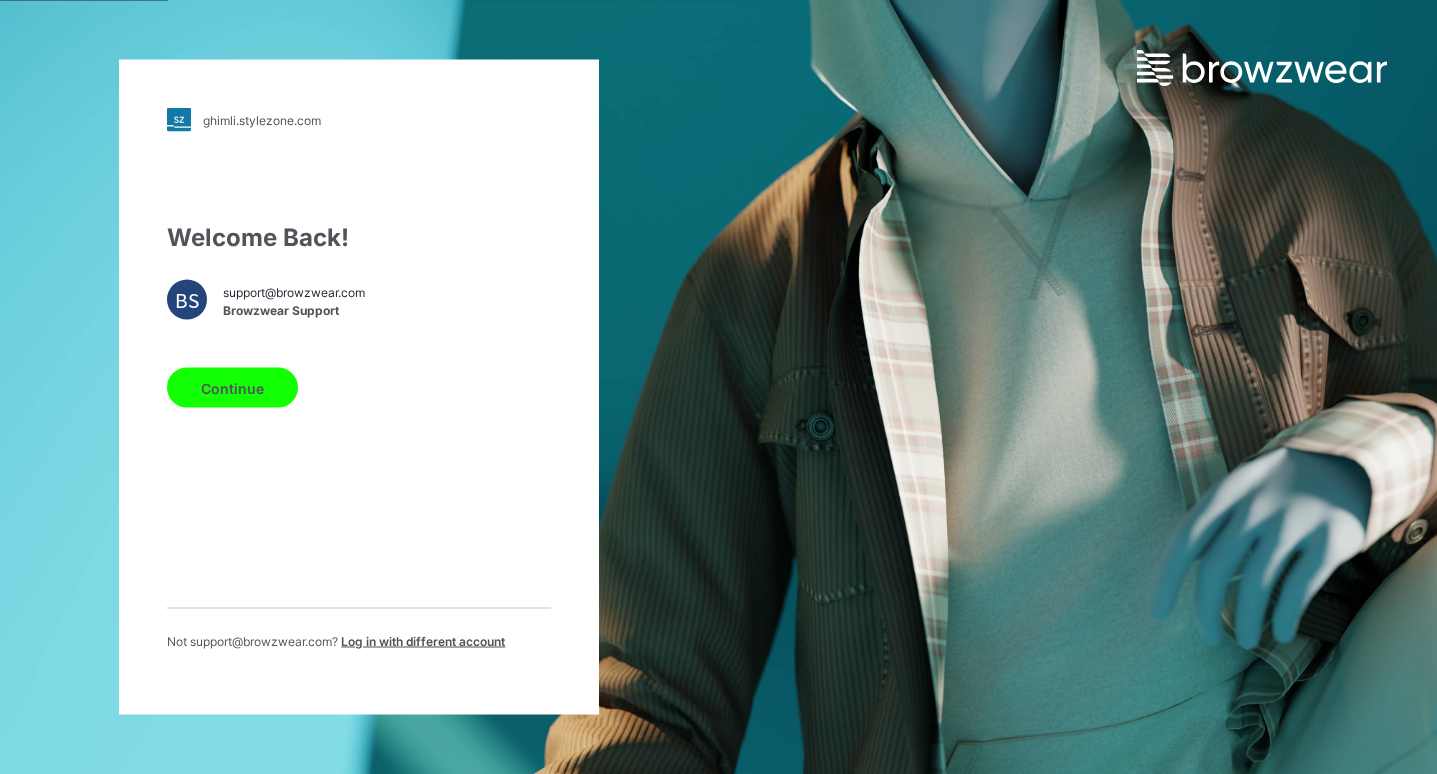 click on "Continue" at bounding box center [232, 388] 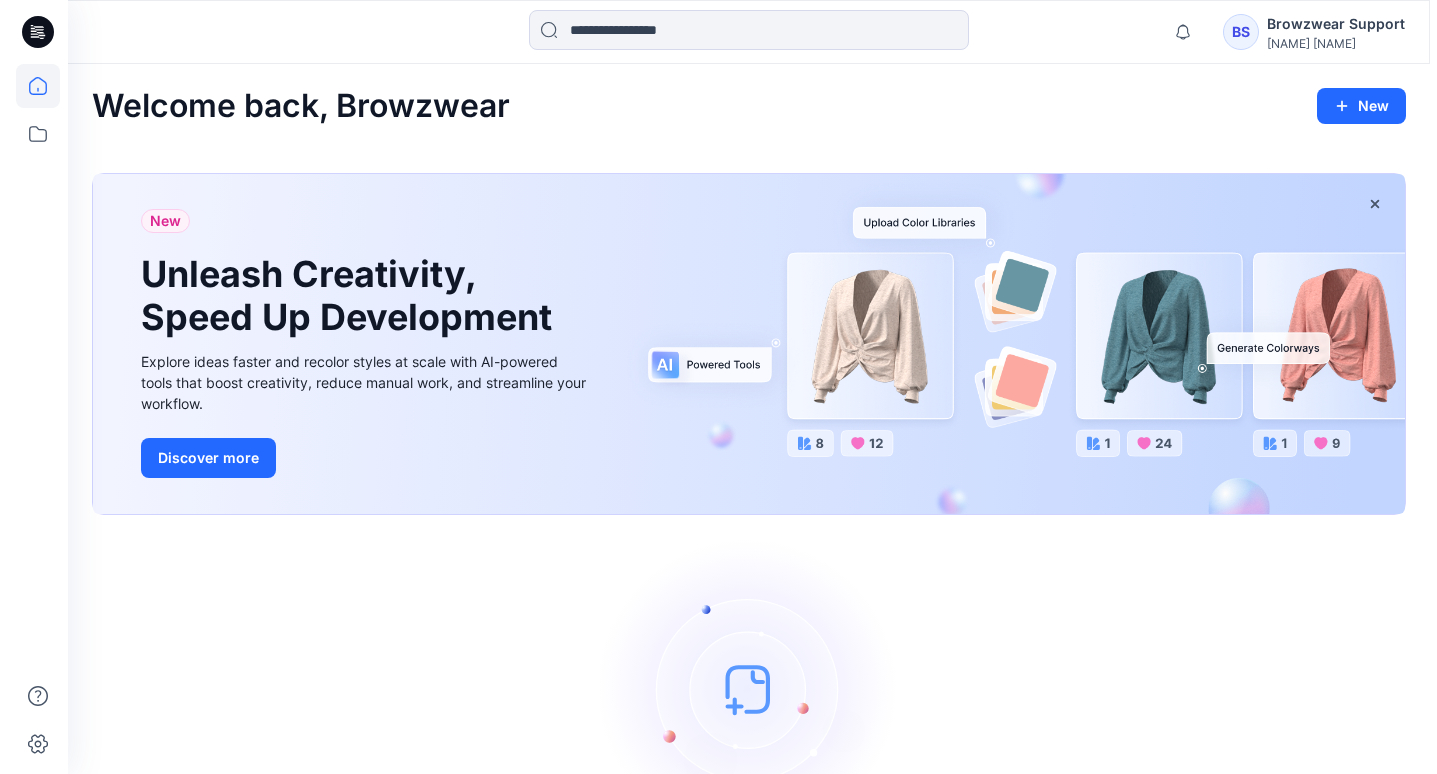 scroll, scrollTop: 0, scrollLeft: 0, axis: both 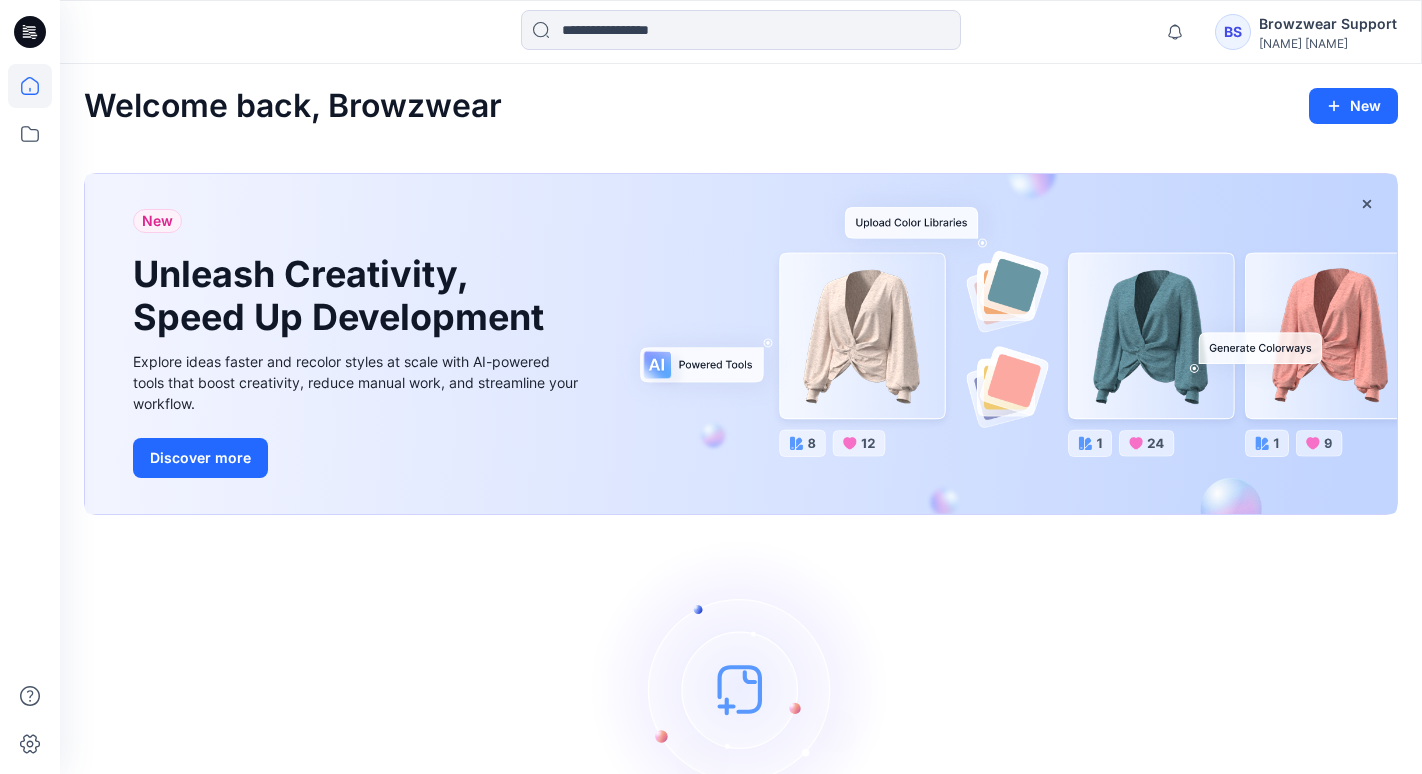 click on "Ghim Li [LOCATION]" at bounding box center [1328, 43] 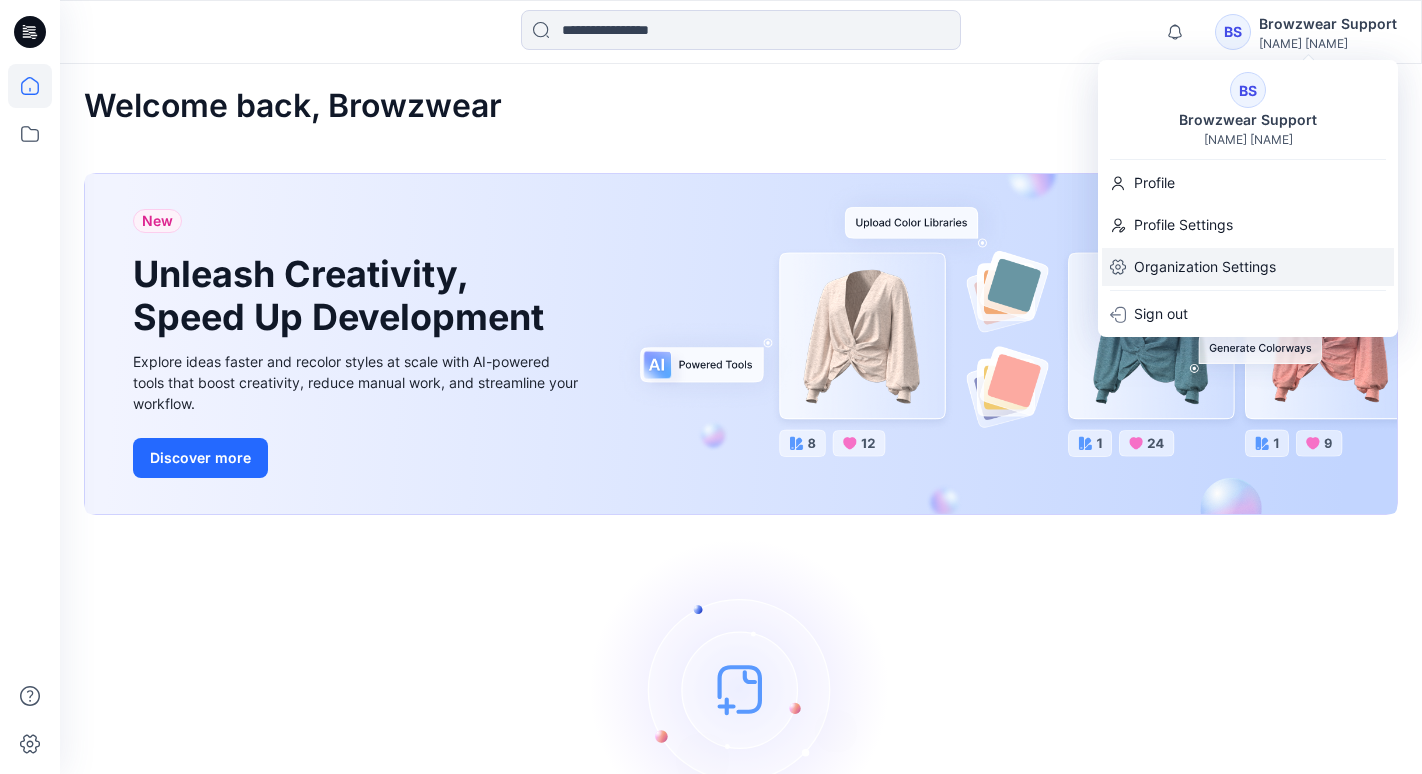 click on "Organization Settings" at bounding box center (1205, 267) 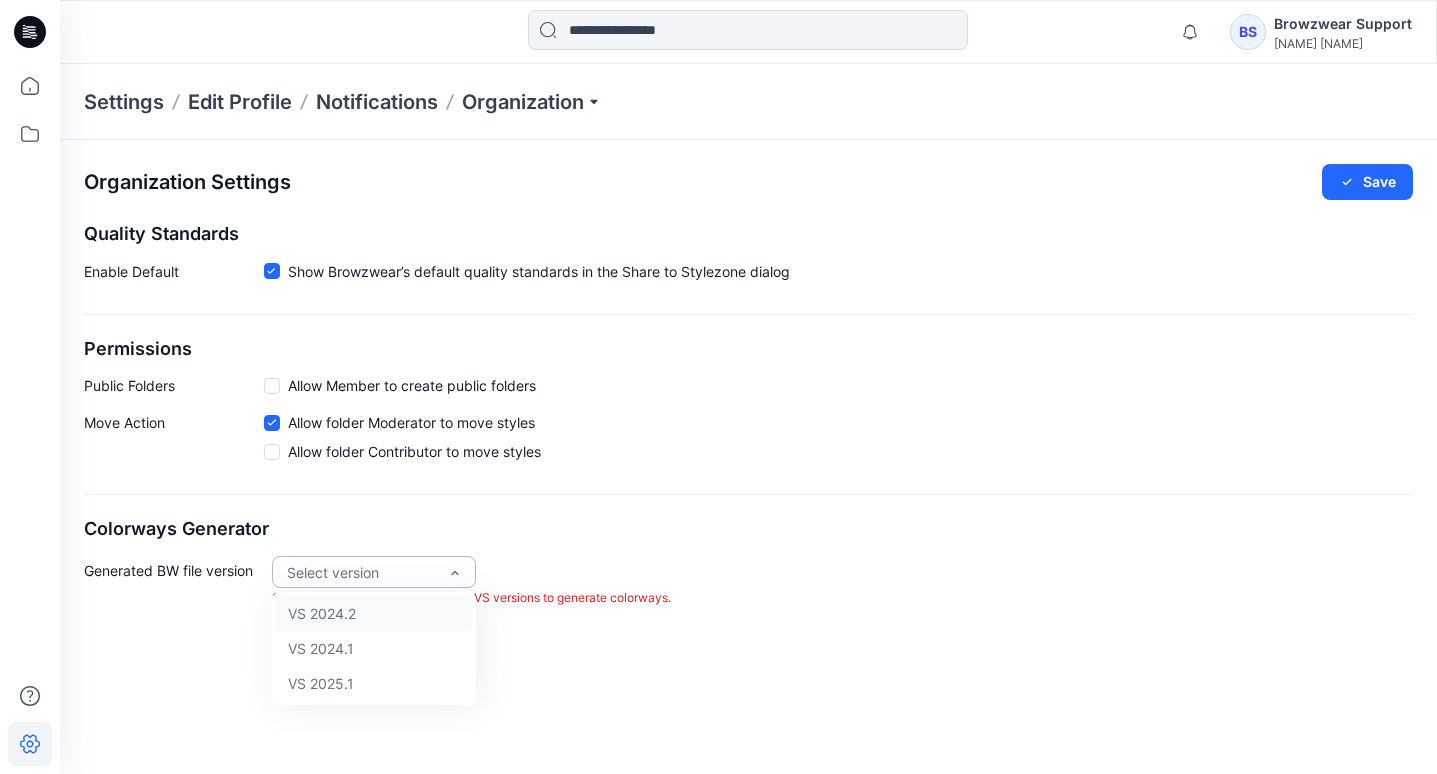 click on "Select version" at bounding box center [362, 572] 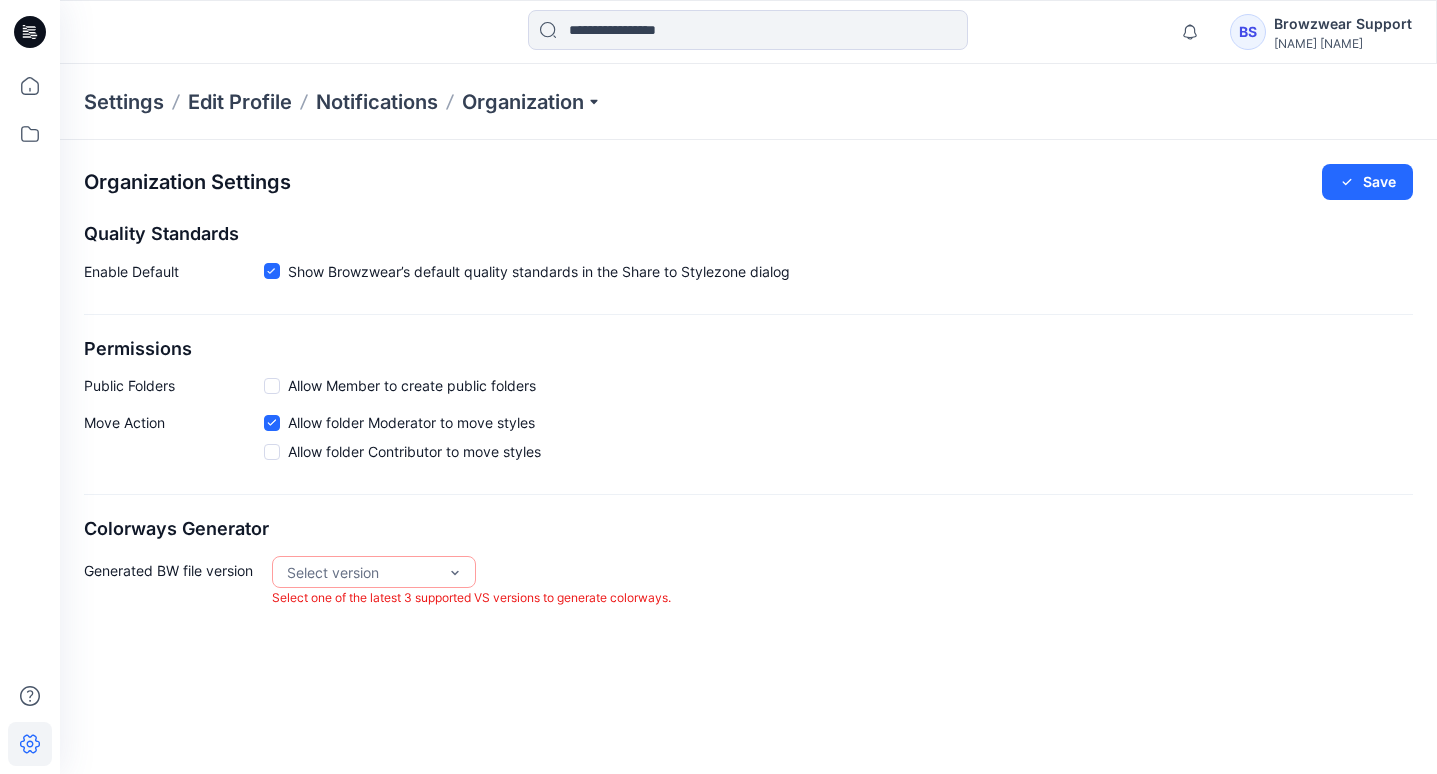 click on "Organization Settings Save Quality Standards Enable Default Show Browzwear’s default quality standards in the Share to Stylezone dialog Permissions Public Folders Allow Member to create public folders Move Action Allow folder Moderator to move styles Allow folder Contributor to move styles Colorways Generator Generated BW file version Select version Select one of the latest 3 supported VS versions to generate colorways." at bounding box center [748, 386] 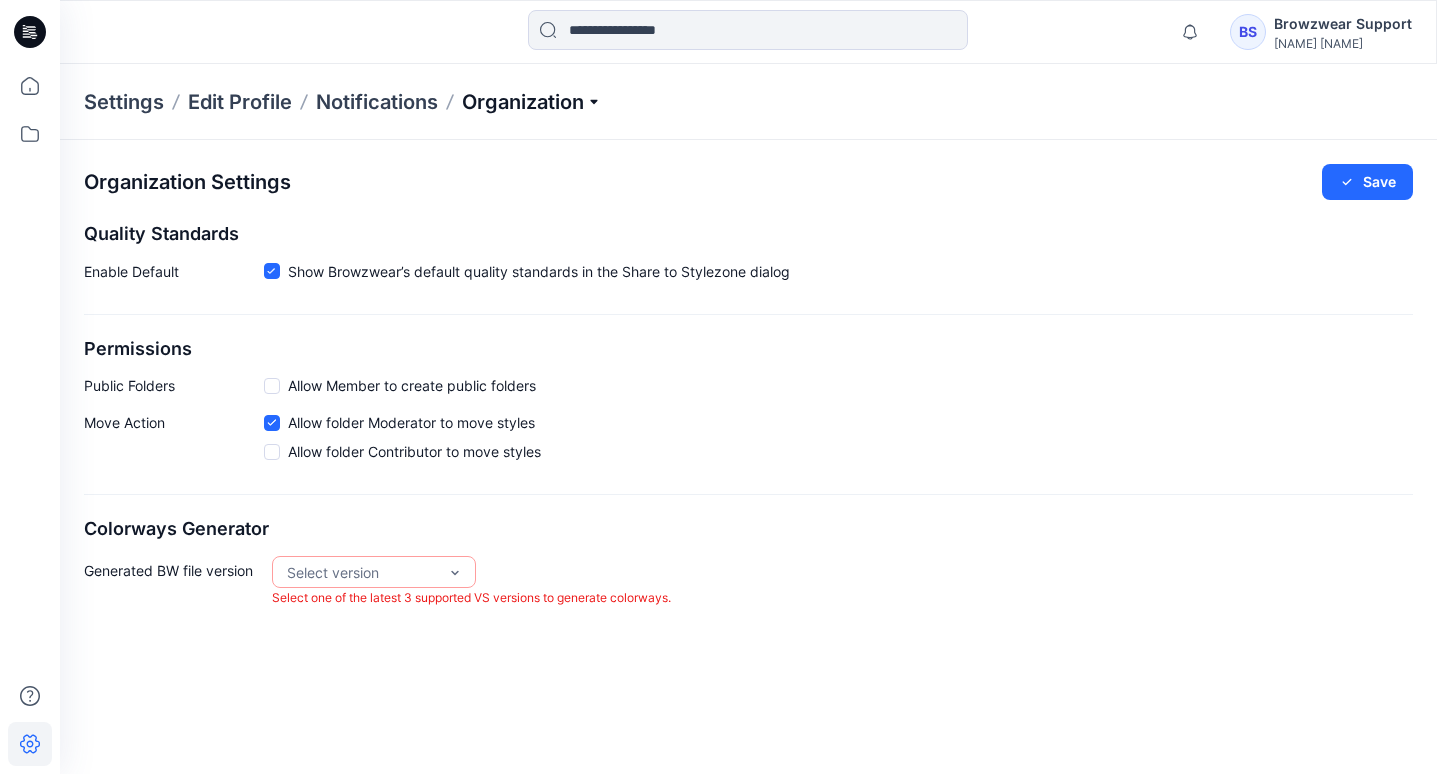 click on "Organization" at bounding box center (532, 102) 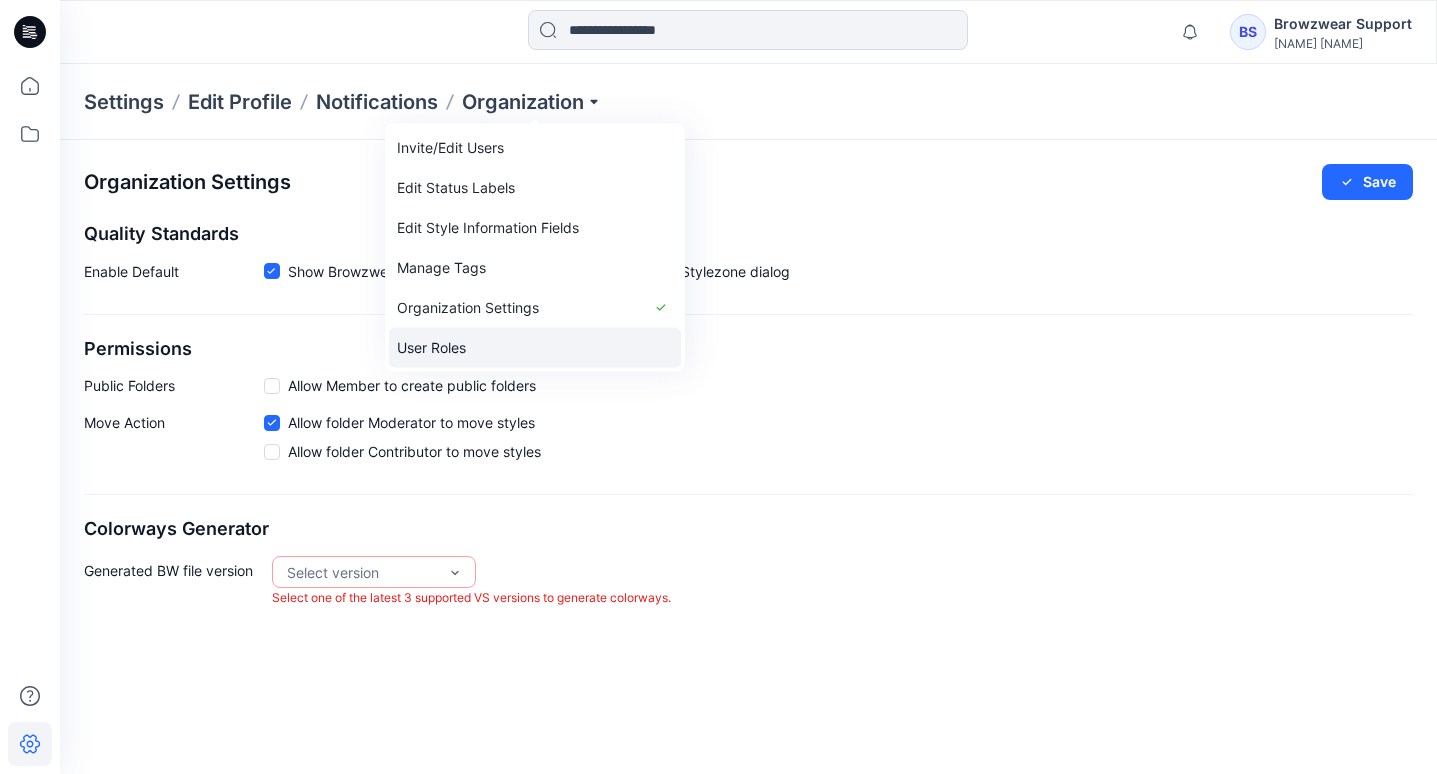 click on "User Roles" at bounding box center [535, 348] 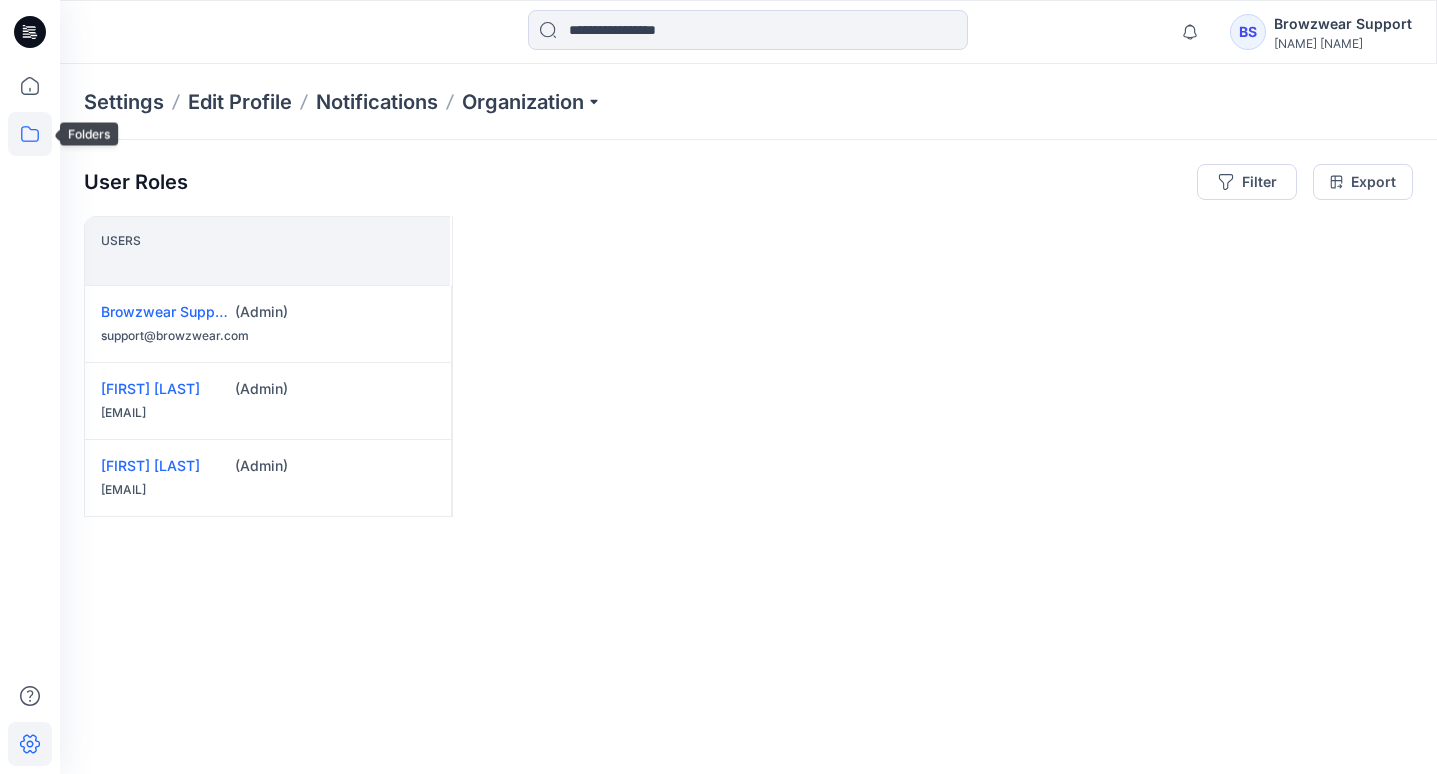click 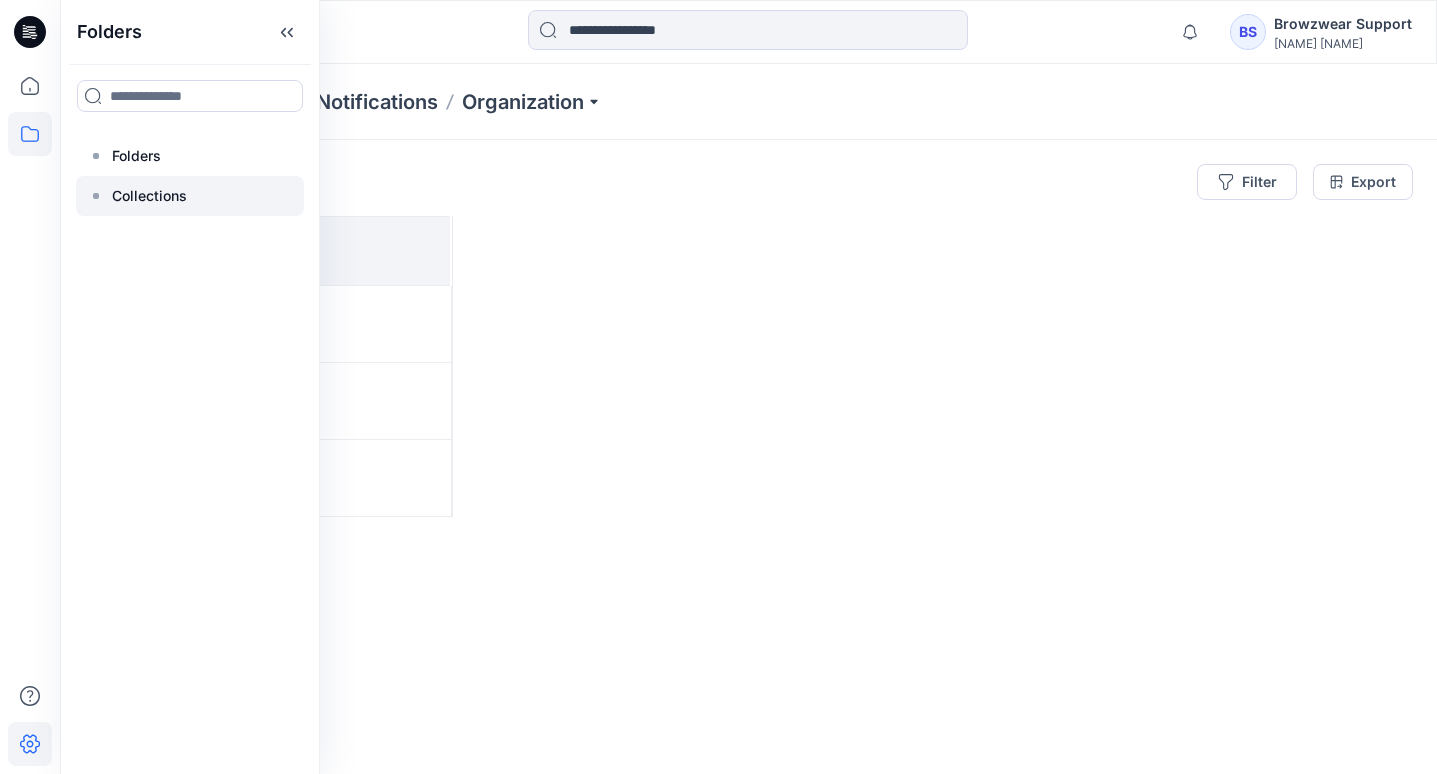 click on "Collections" at bounding box center [149, 196] 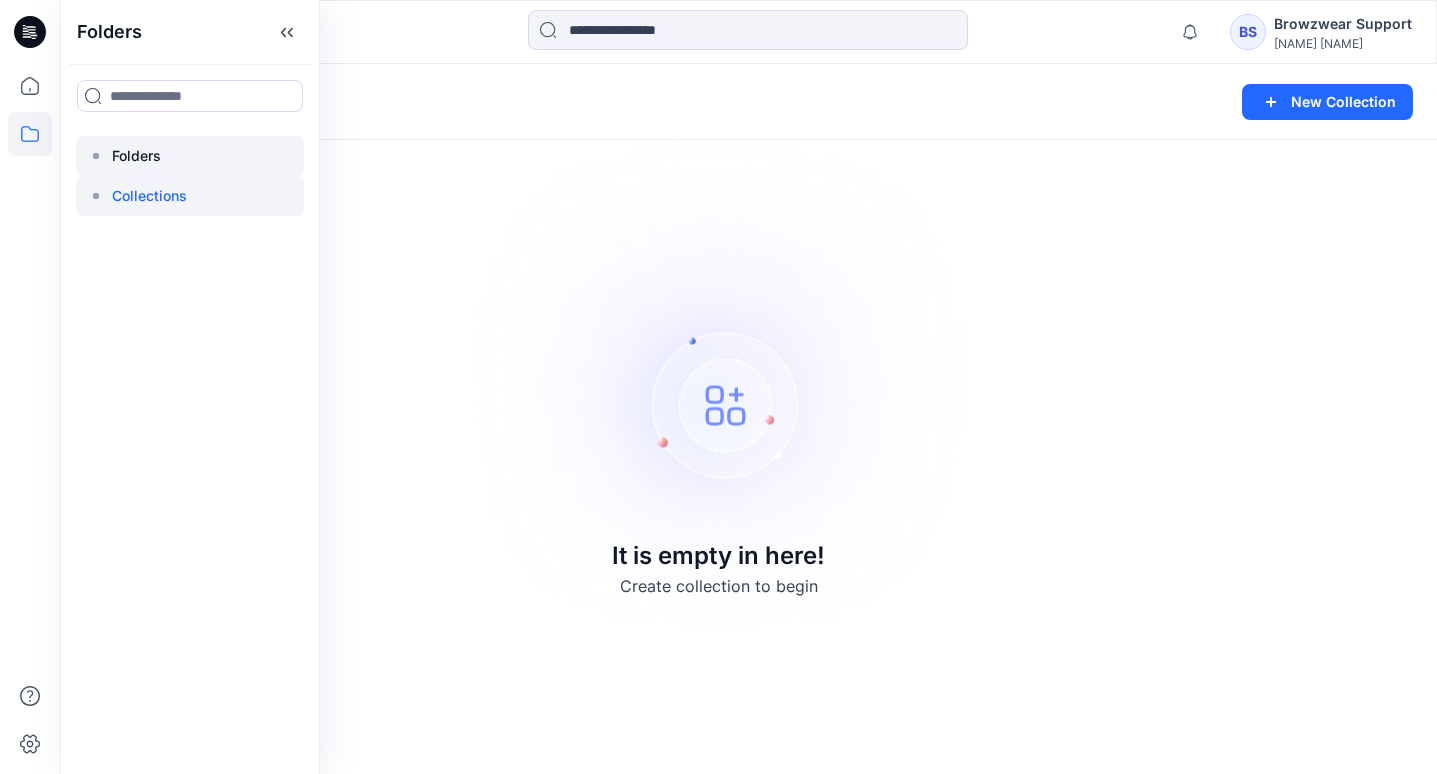 click at bounding box center [190, 156] 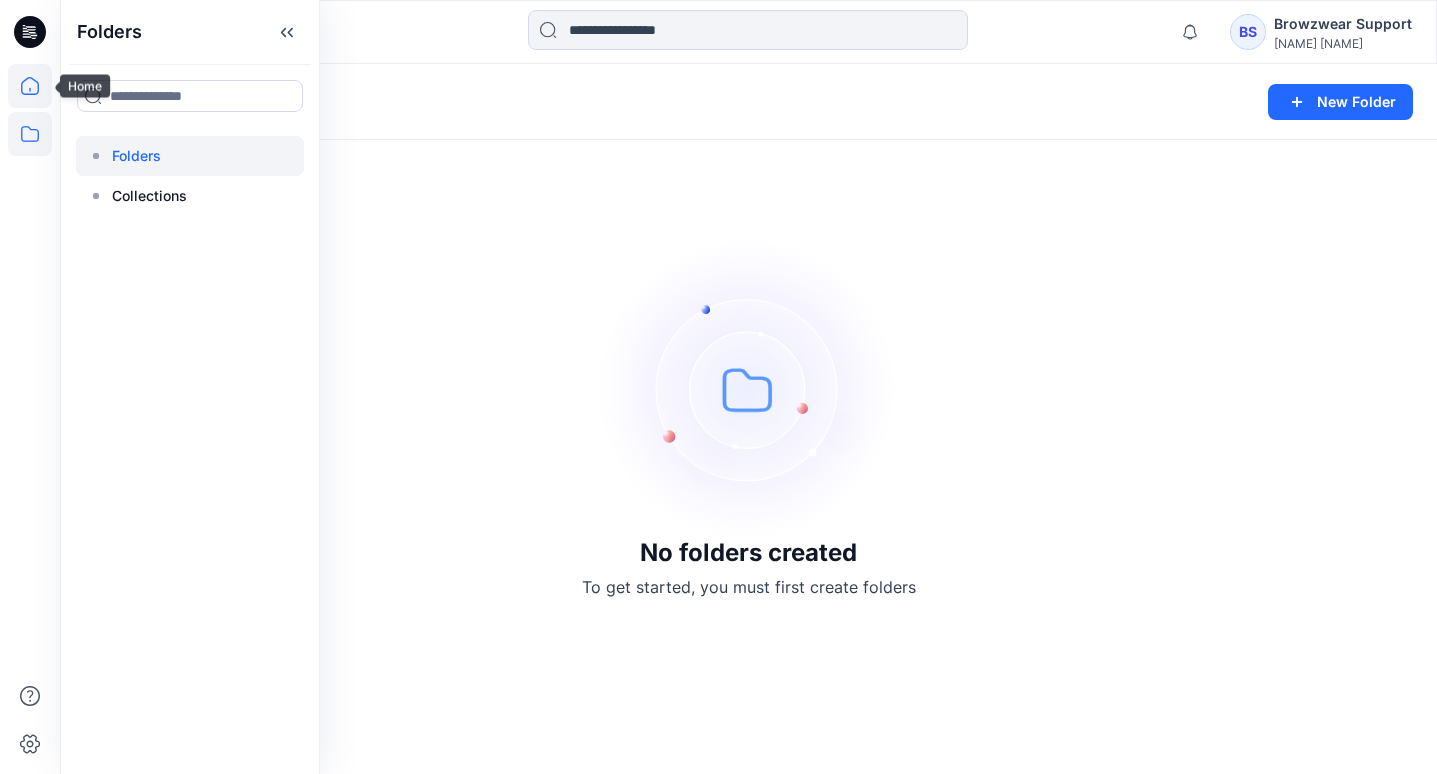 click 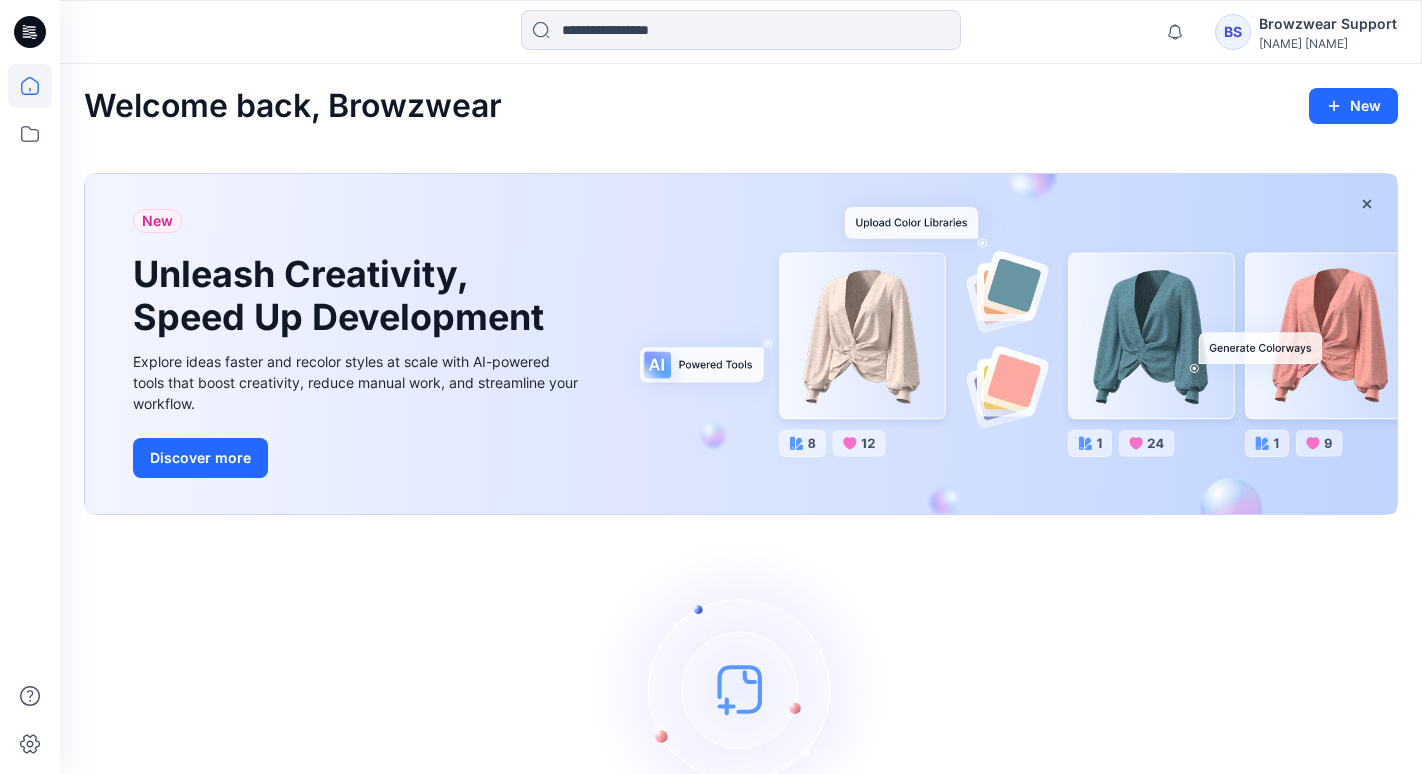click on "Browzwear Support" at bounding box center (1328, 24) 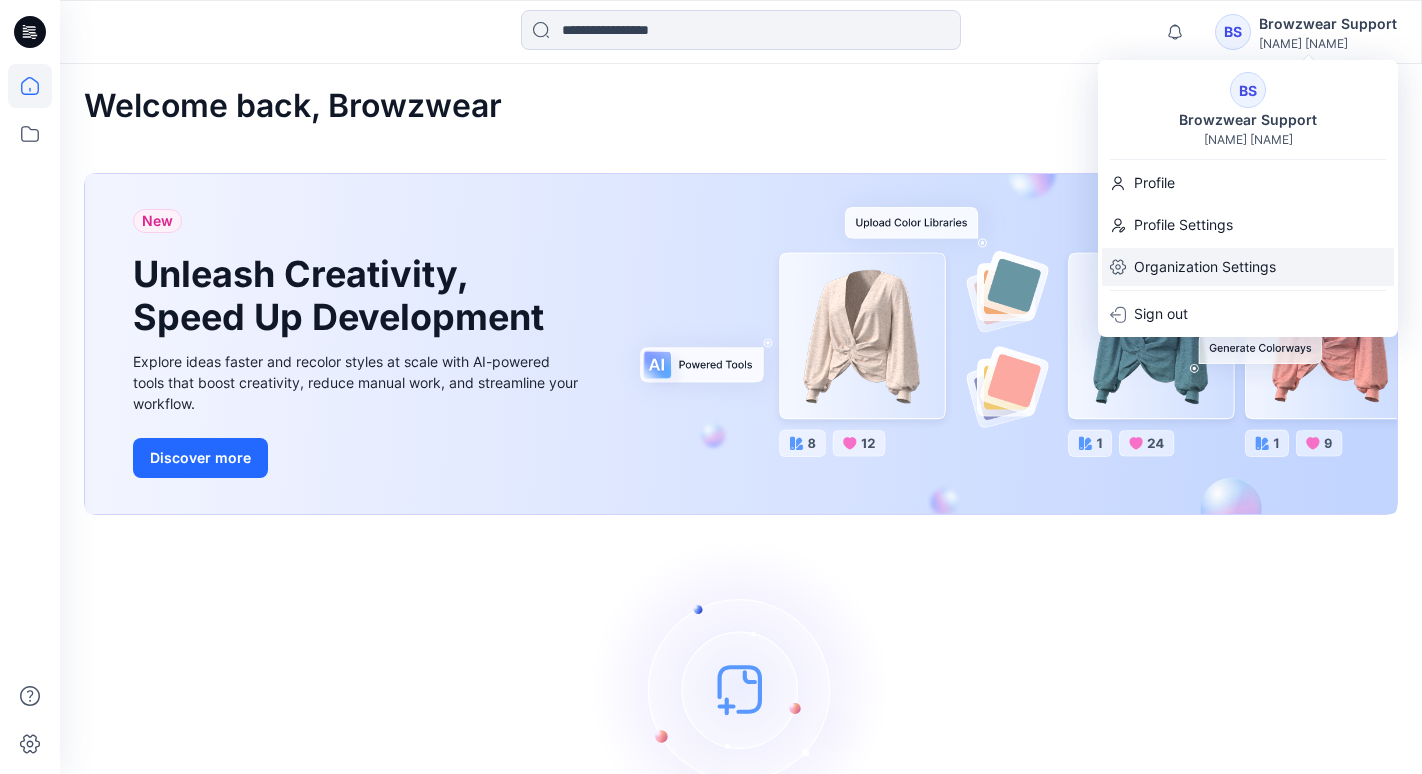 click on "Organization Settings" at bounding box center [1248, 267] 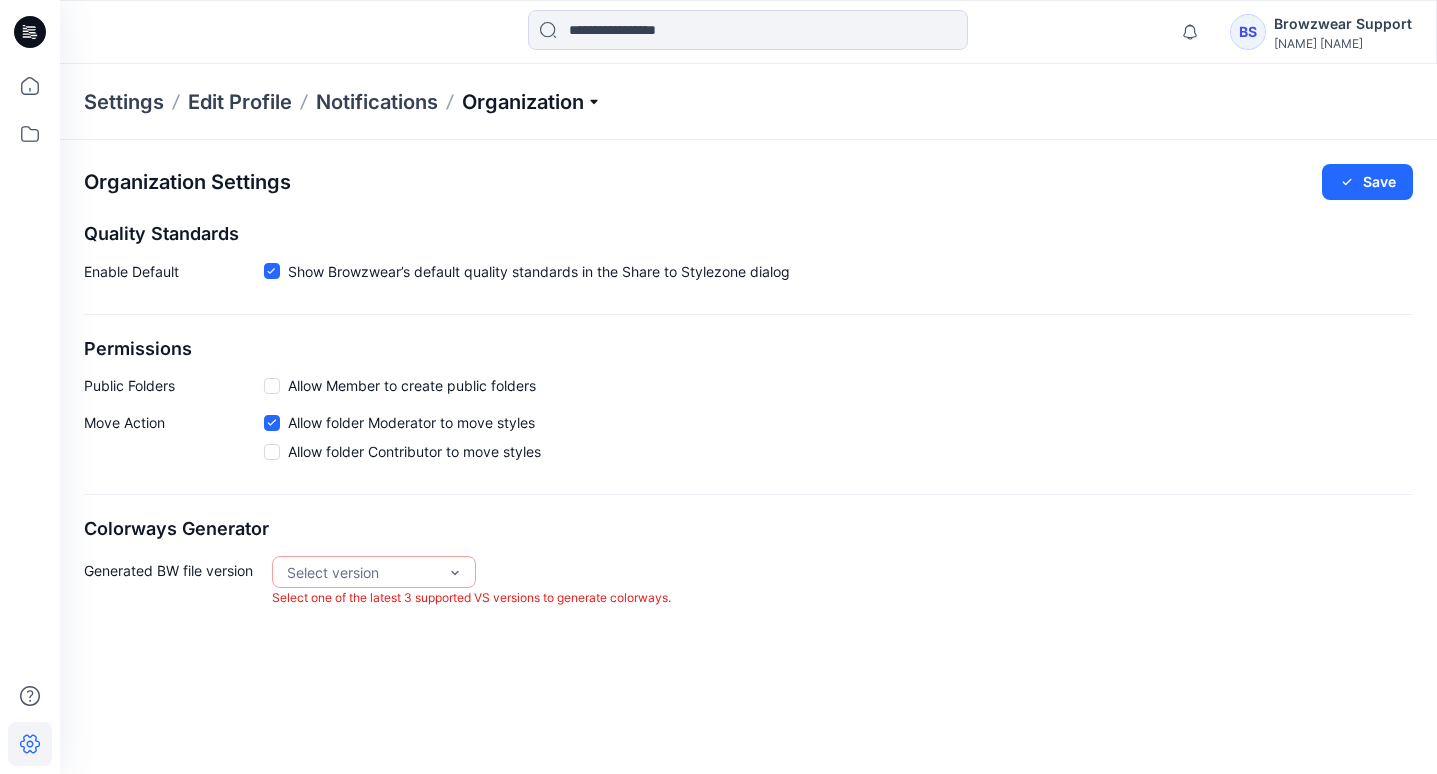 click on "Organization" at bounding box center (532, 102) 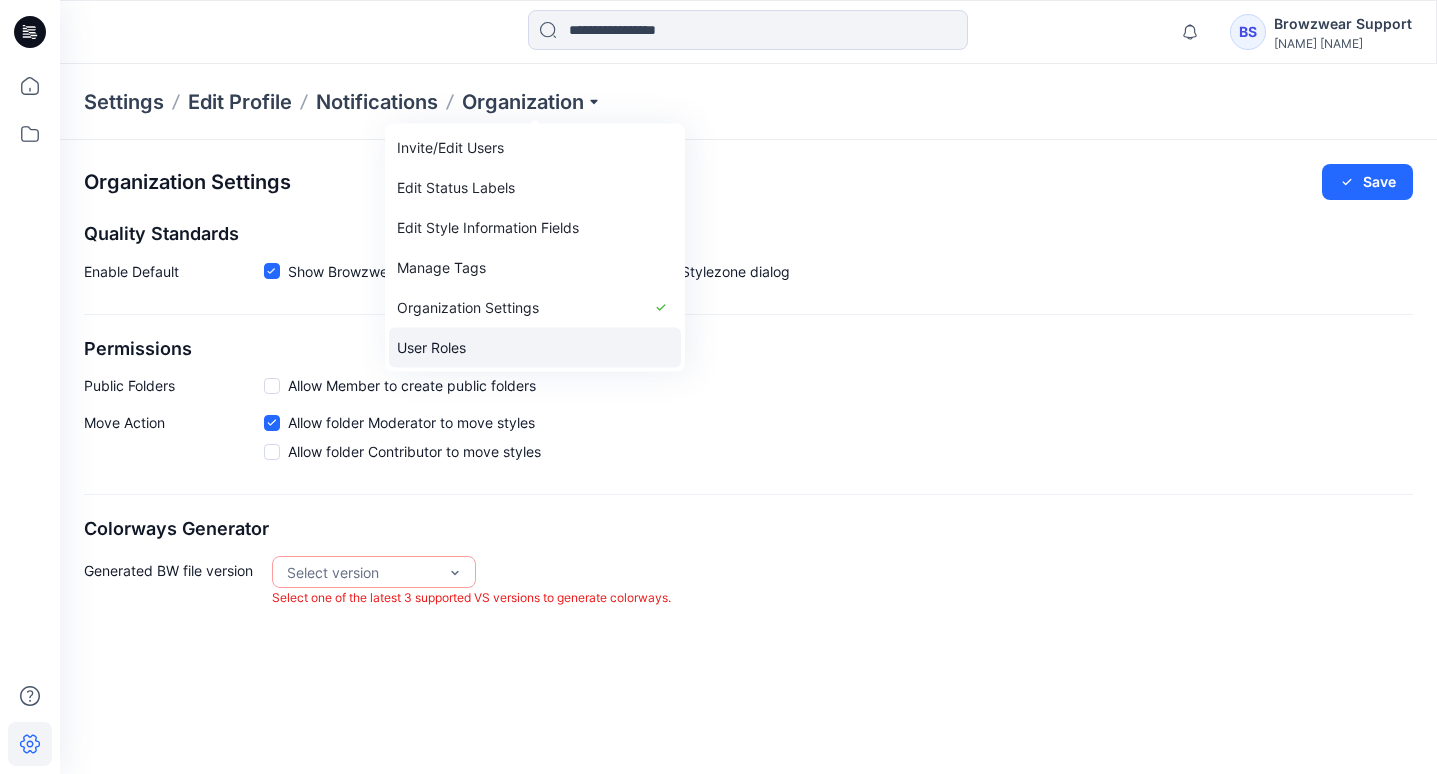 click on "User Roles" at bounding box center (535, 348) 